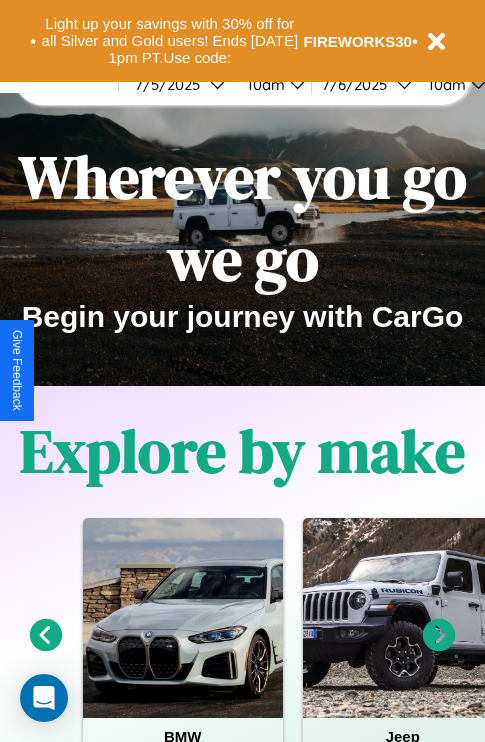scroll, scrollTop: 0, scrollLeft: 0, axis: both 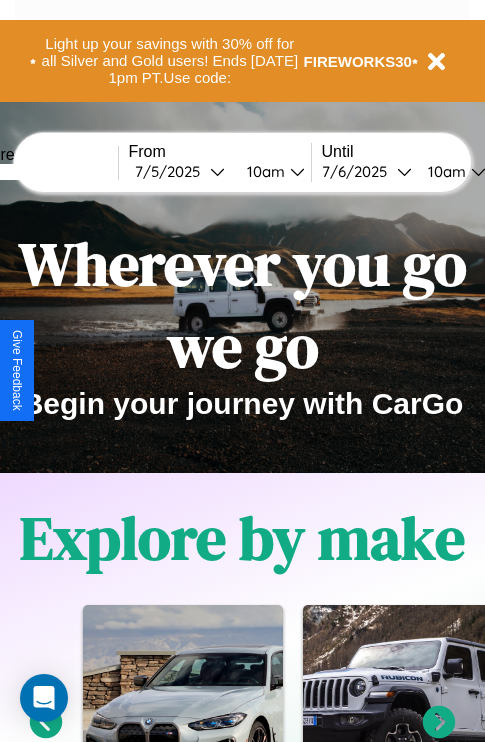 click at bounding box center (43, 172) 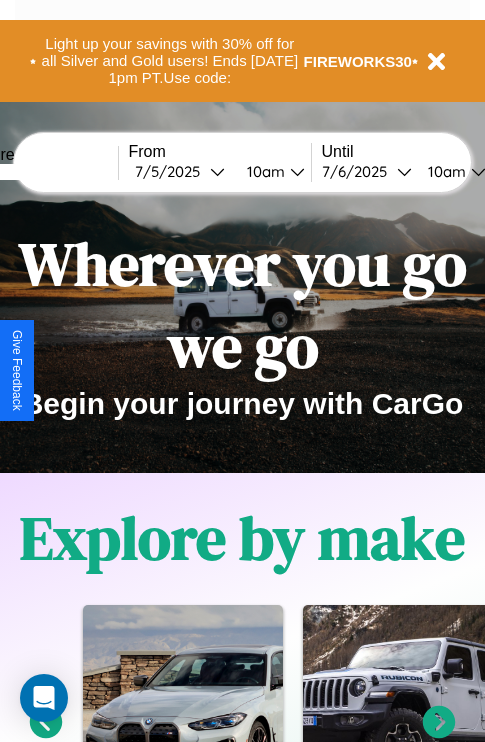 type on "****" 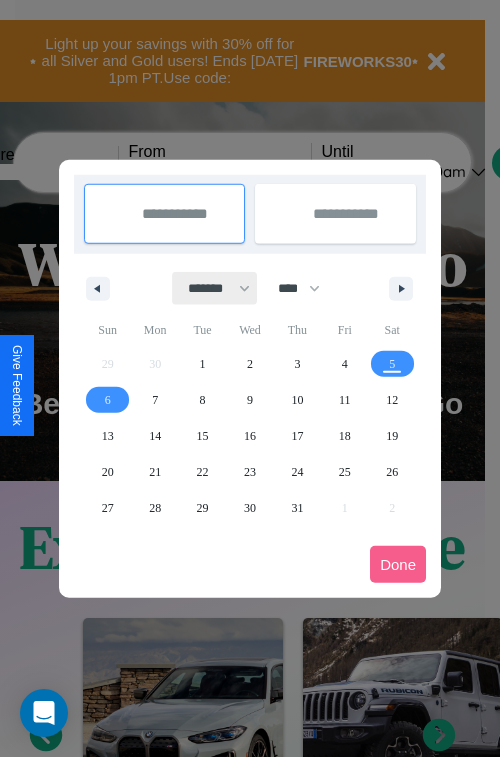 click on "******* ******** ***** ***** *** **** **** ****** ********* ******* ******** ********" at bounding box center [215, 288] 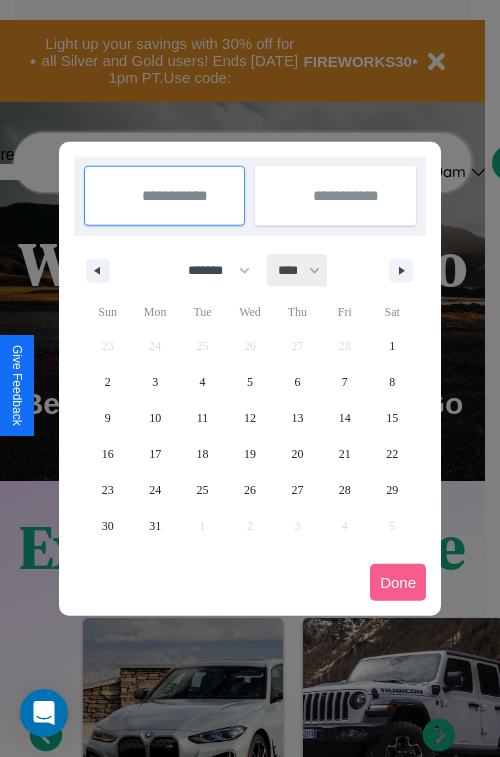 click on "**** **** **** **** **** **** **** **** **** **** **** **** **** **** **** **** **** **** **** **** **** **** **** **** **** **** **** **** **** **** **** **** **** **** **** **** **** **** **** **** **** **** **** **** **** **** **** **** **** **** **** **** **** **** **** **** **** **** **** **** **** **** **** **** **** **** **** **** **** **** **** **** **** **** **** **** **** **** **** **** **** **** **** **** **** **** **** **** **** **** **** **** **** **** **** **** **** **** **** **** **** **** **** **** **** **** **** **** **** **** **** **** **** **** **** **** **** **** **** **** ****" at bounding box center [298, 270] 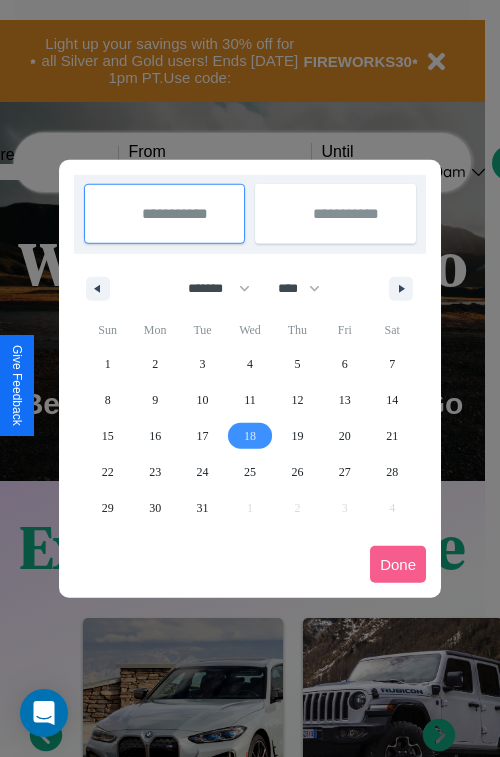 click on "18" at bounding box center [250, 436] 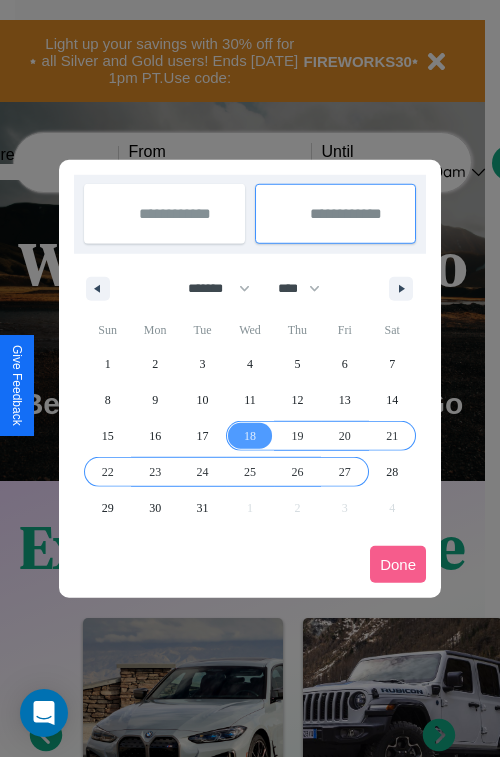 click on "27" at bounding box center (345, 472) 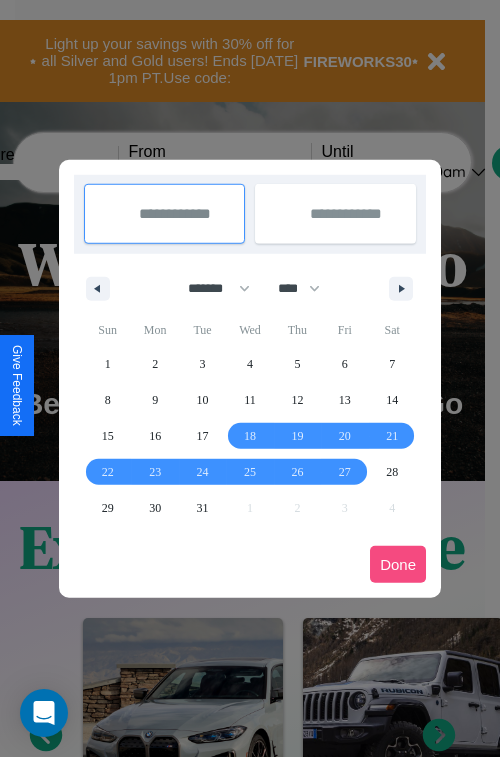 click on "Done" at bounding box center (398, 564) 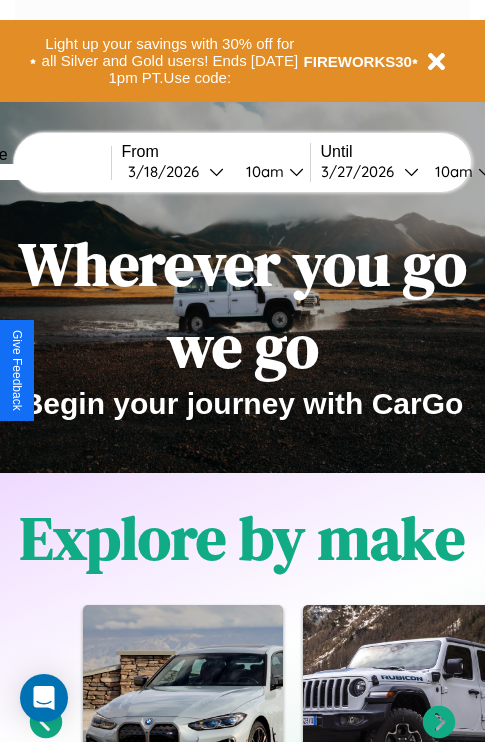 scroll, scrollTop: 0, scrollLeft: 75, axis: horizontal 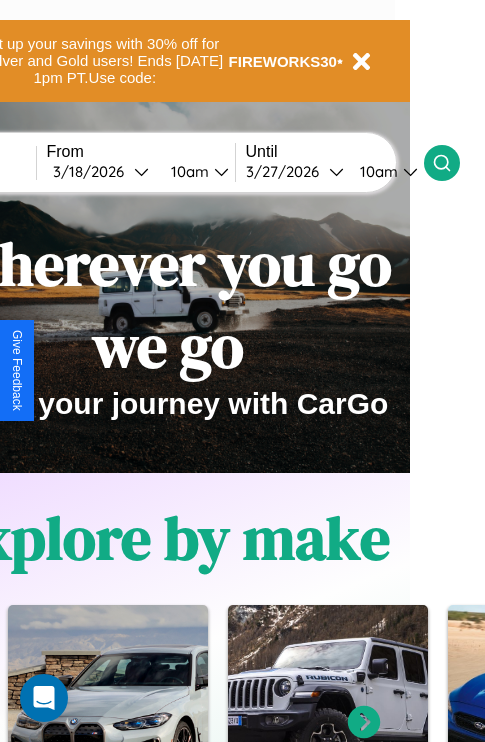 click 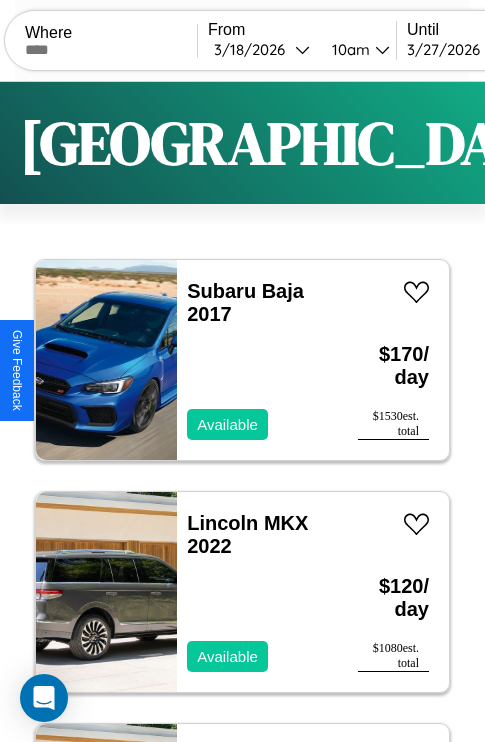 scroll, scrollTop: 50, scrollLeft: 0, axis: vertical 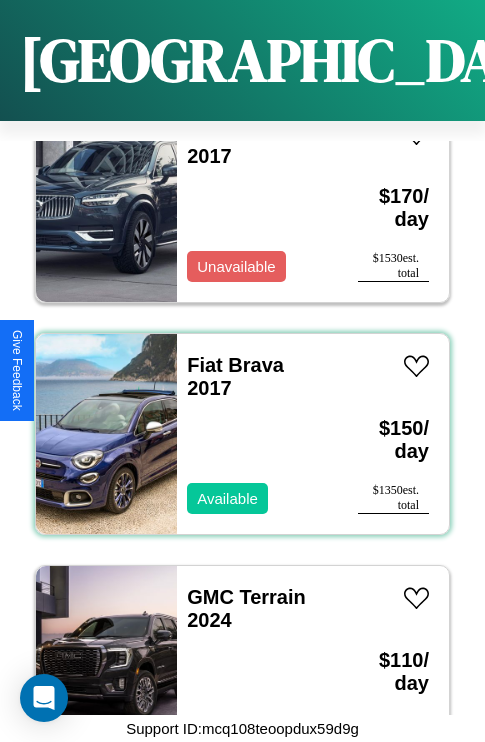 click on "Fiat   Brava   2017 Available" at bounding box center [257, 434] 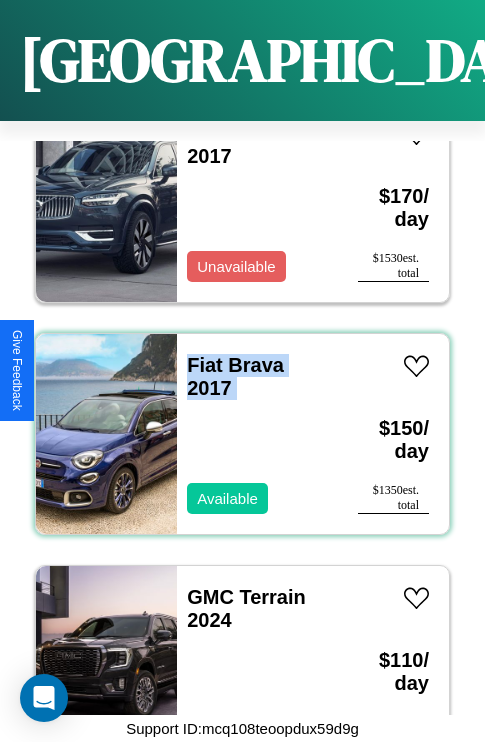 click on "Fiat   Brava   2017 Available" at bounding box center (257, 434) 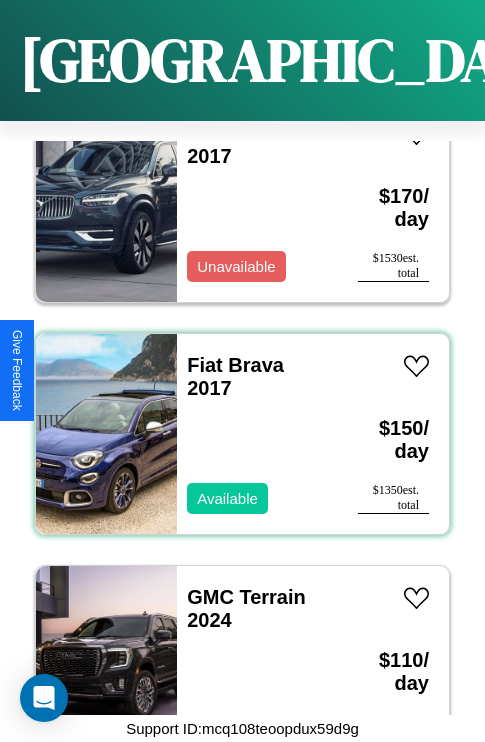 click on "Fiat   Brava   2017 Available" at bounding box center [257, 434] 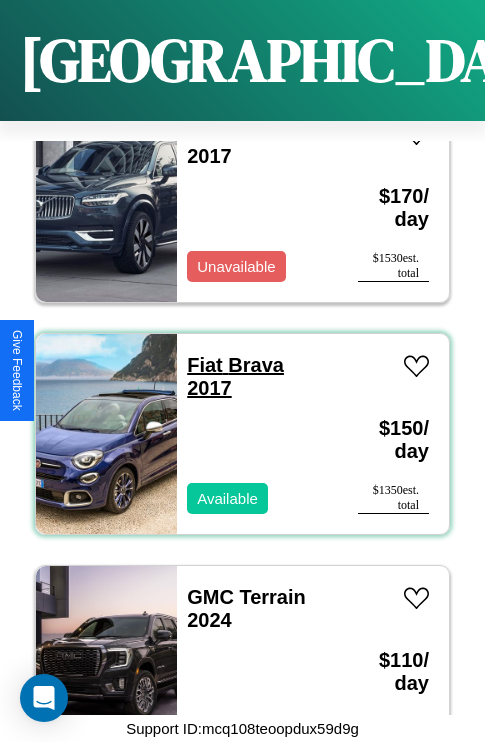 click on "Fiat   Brava   2017" at bounding box center [235, 376] 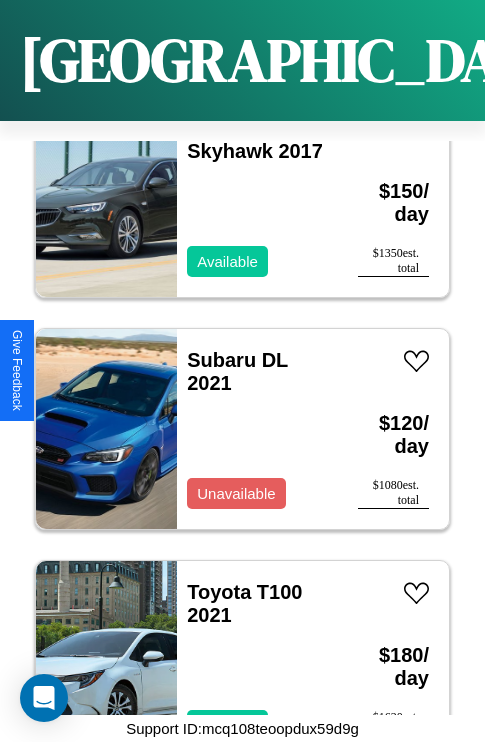 scroll, scrollTop: 7731, scrollLeft: 0, axis: vertical 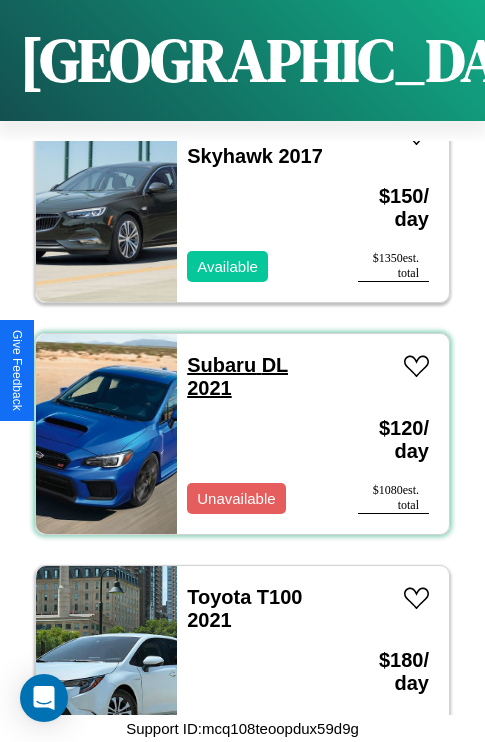 click on "Subaru   DL   2021" at bounding box center [237, 376] 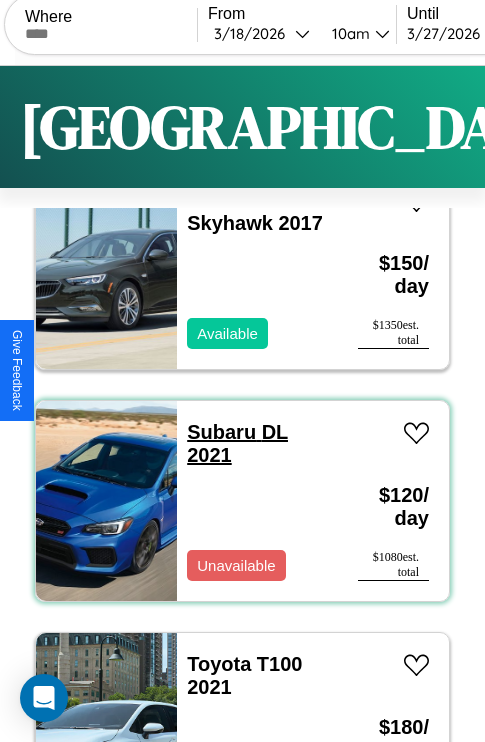 scroll, scrollTop: 0, scrollLeft: 0, axis: both 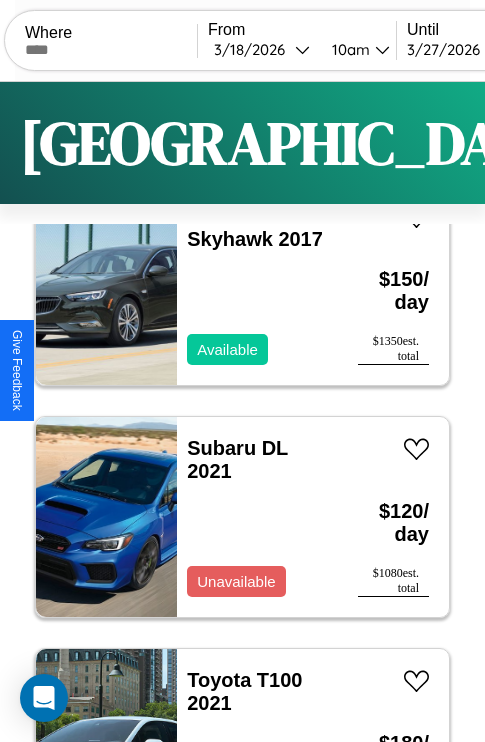 click on "Filters" at bounding box center [640, 143] 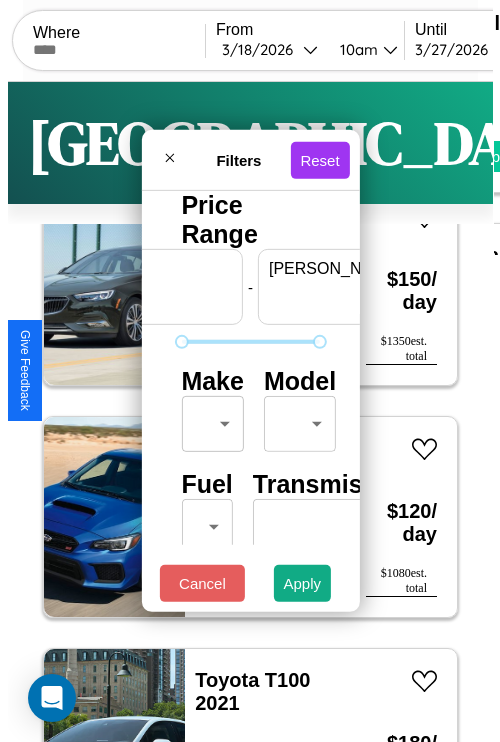 scroll, scrollTop: 0, scrollLeft: 124, axis: horizontal 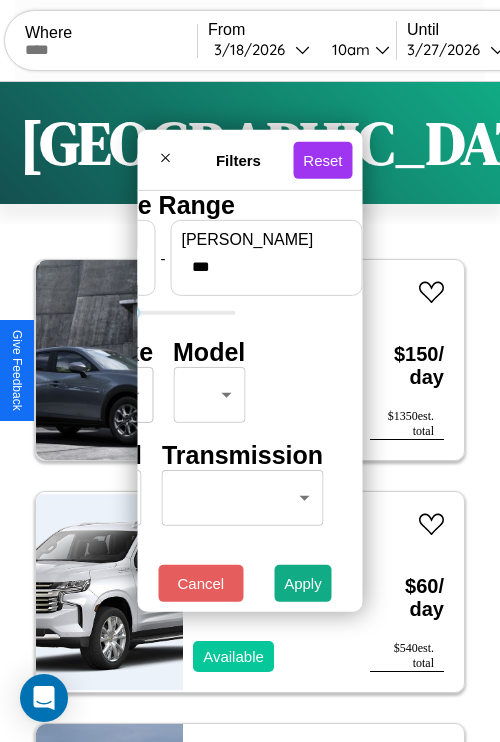 type on "***" 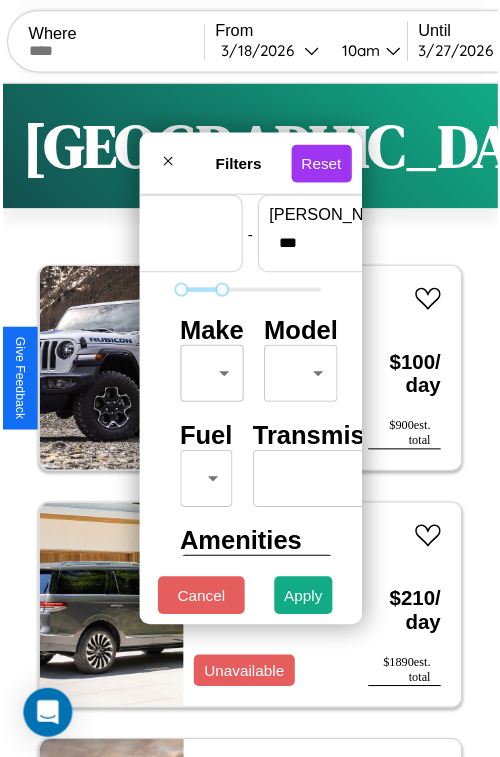 scroll, scrollTop: 59, scrollLeft: 0, axis: vertical 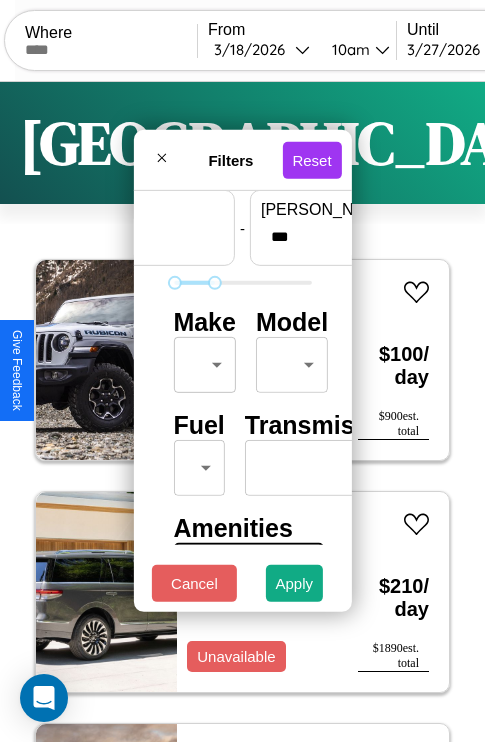 type on "*" 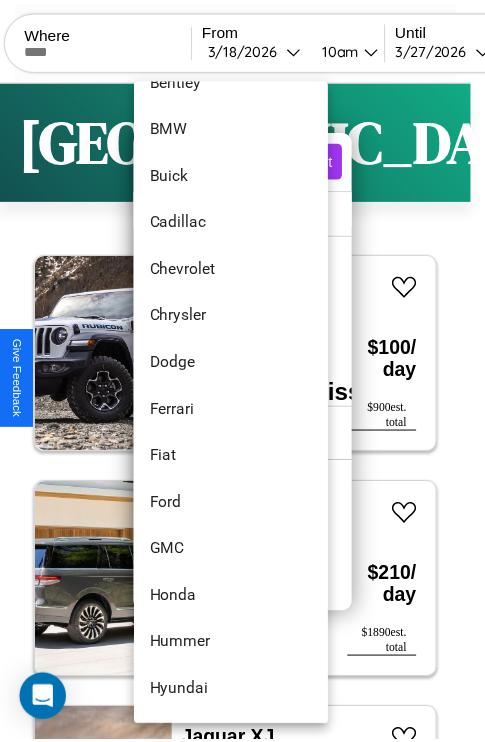 scroll, scrollTop: 422, scrollLeft: 0, axis: vertical 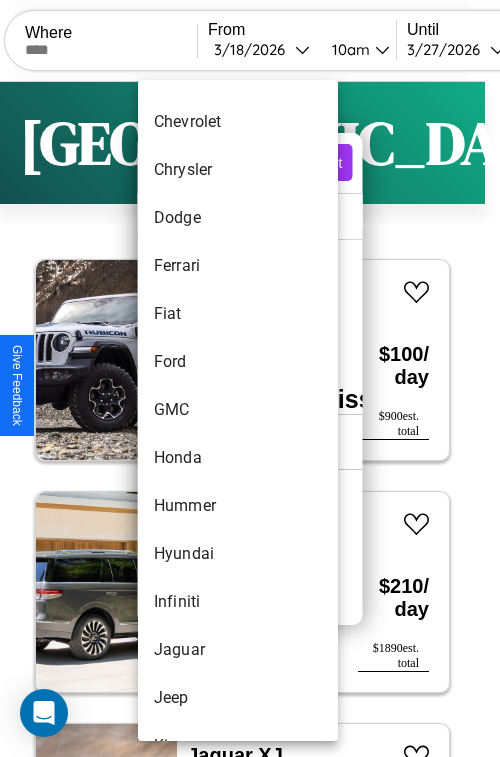 click on "GMC" at bounding box center (238, 410) 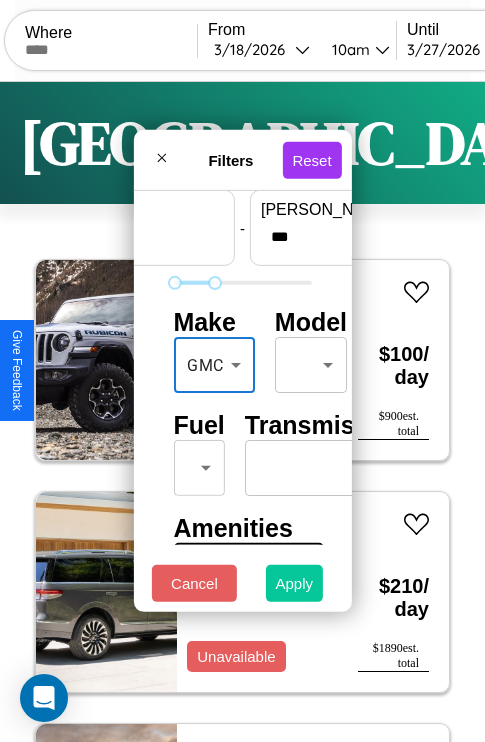 click on "Apply" at bounding box center (295, 583) 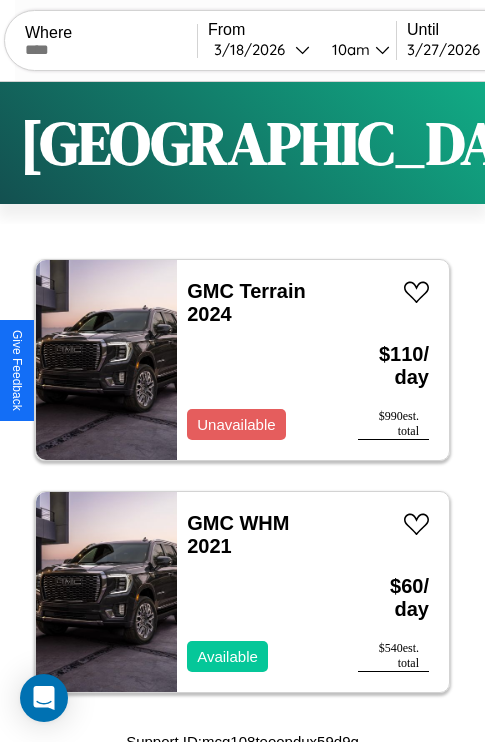 click on "Filters" at bounding box center (640, 143) 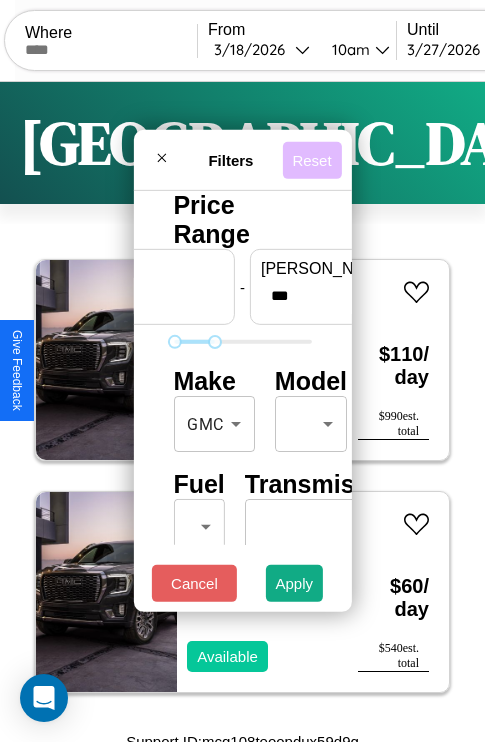 click on "Reset" at bounding box center (311, 159) 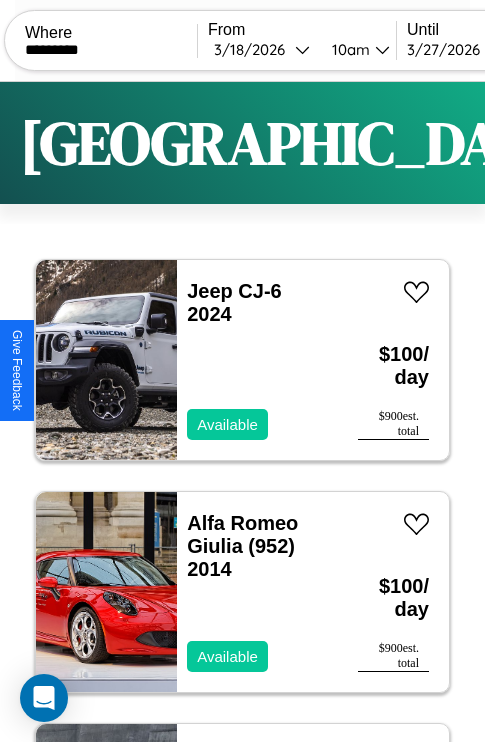 scroll, scrollTop: 0, scrollLeft: 186, axis: horizontal 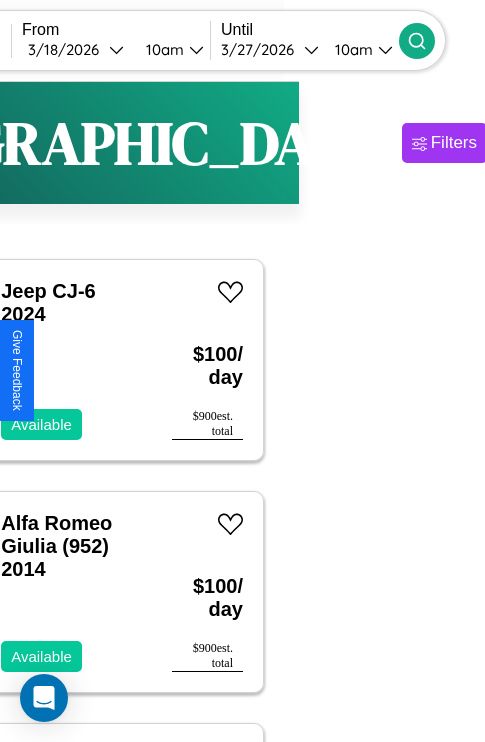type on "*********" 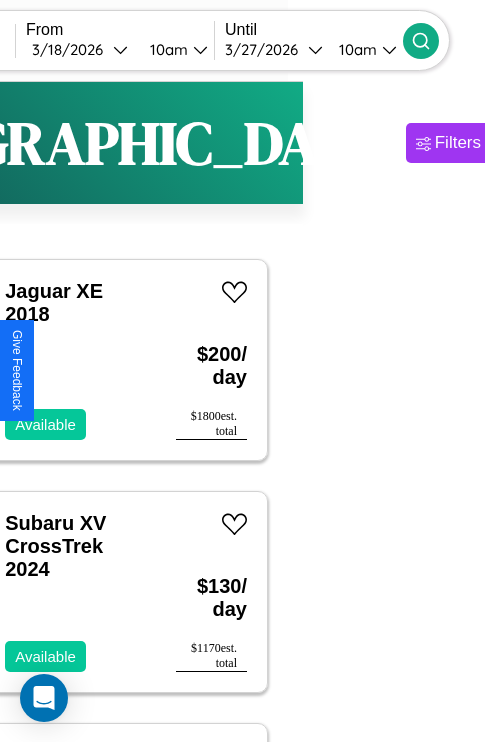 scroll, scrollTop: 60, scrollLeft: 89, axis: both 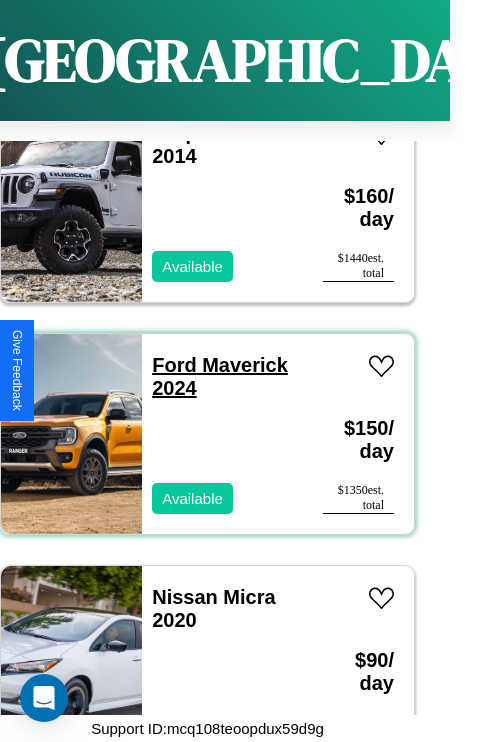 click on "Ford   Maverick   2024" at bounding box center [220, 376] 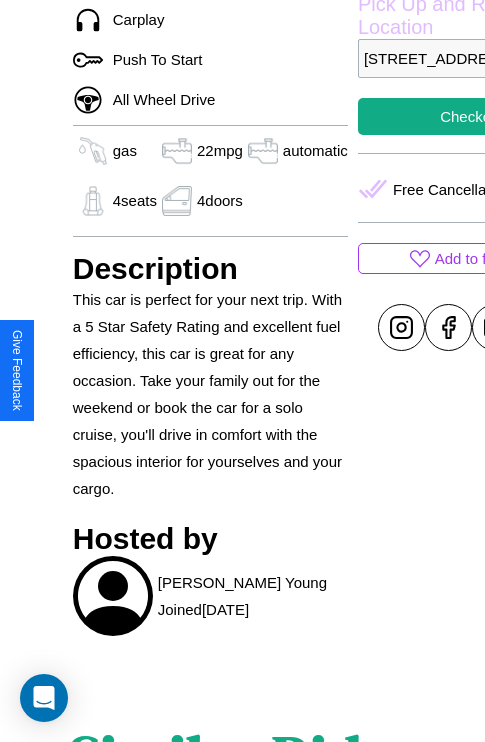 scroll, scrollTop: 749, scrollLeft: 0, axis: vertical 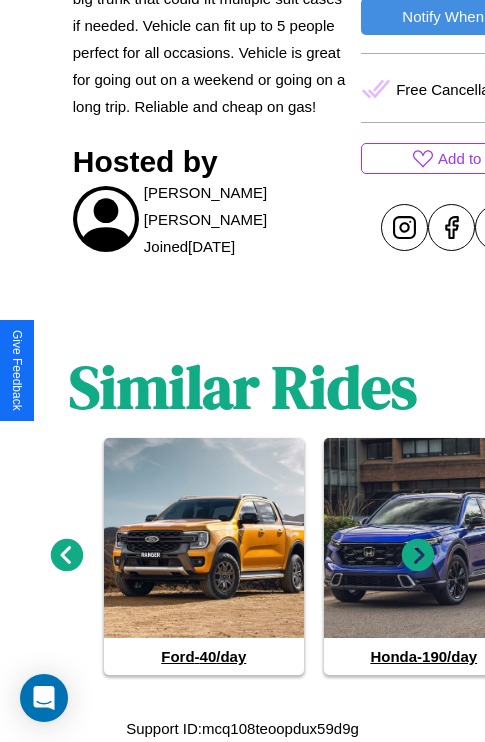 click 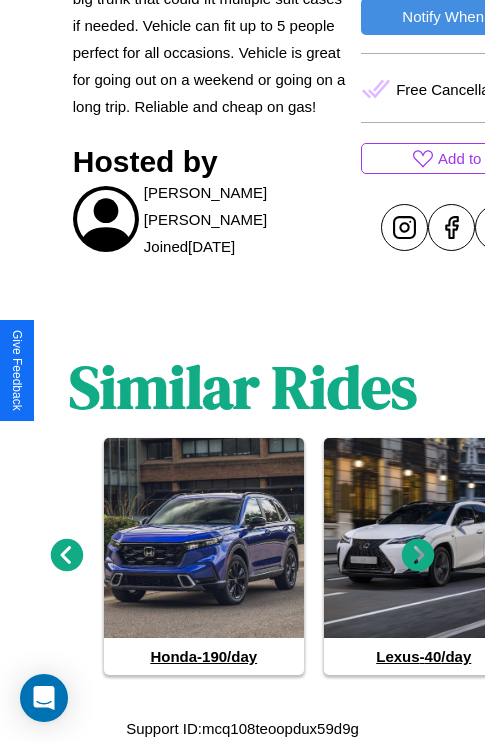 click 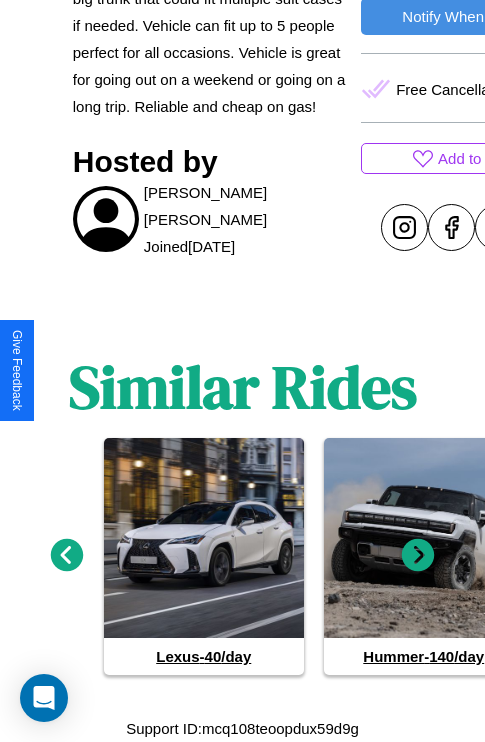 click 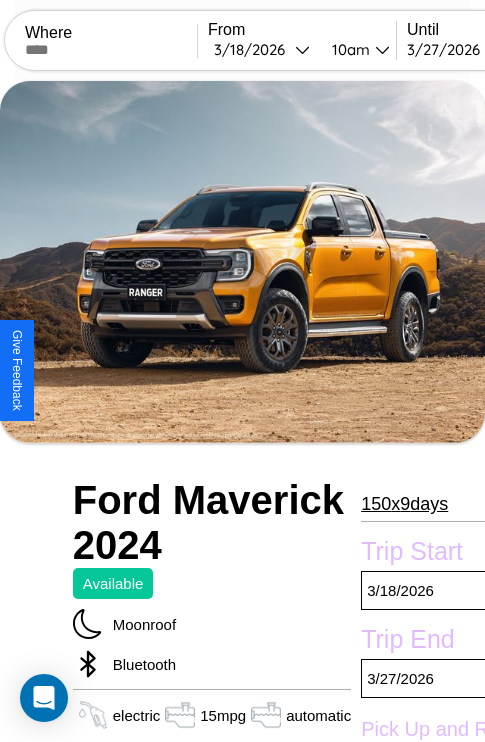 scroll, scrollTop: 1006, scrollLeft: 0, axis: vertical 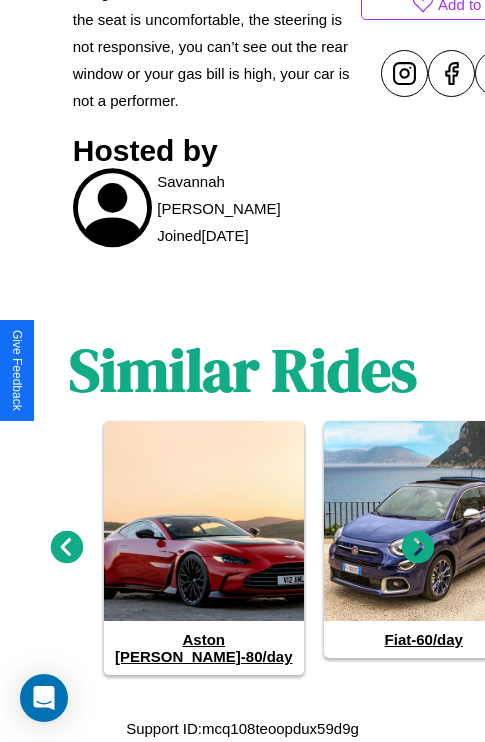 click 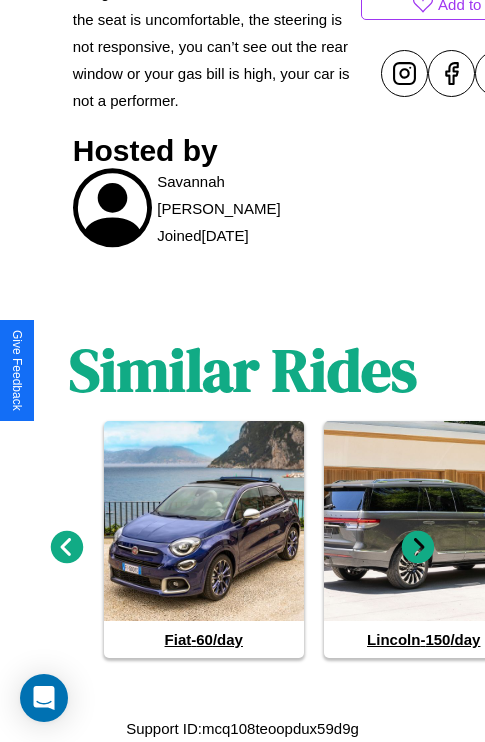 click 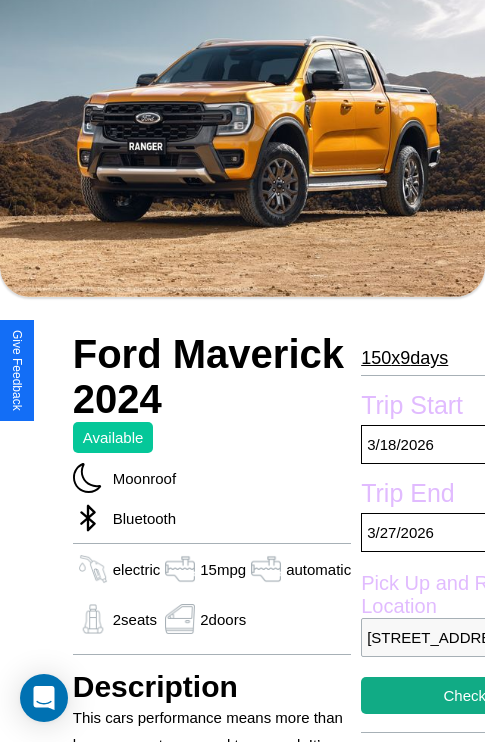 scroll, scrollTop: 133, scrollLeft: 0, axis: vertical 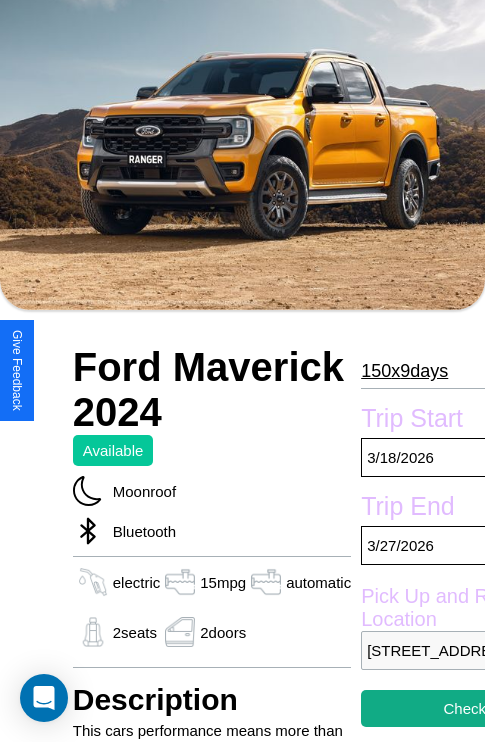 click on "150  x  9  days" at bounding box center (404, 371) 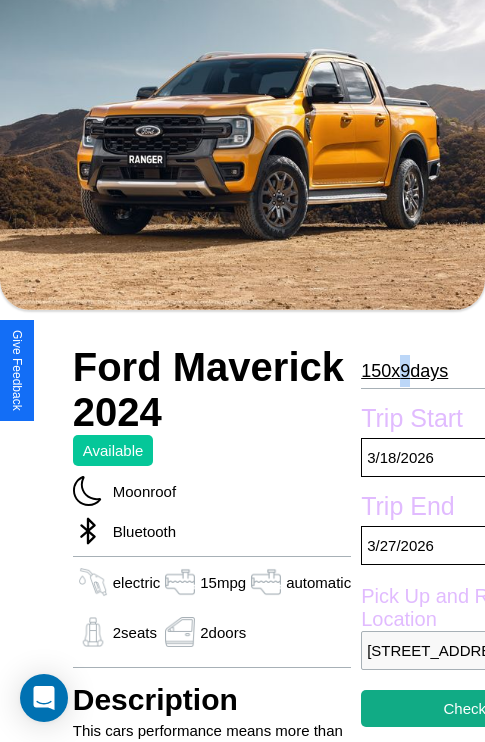 click on "150  x  9  days" at bounding box center [404, 371] 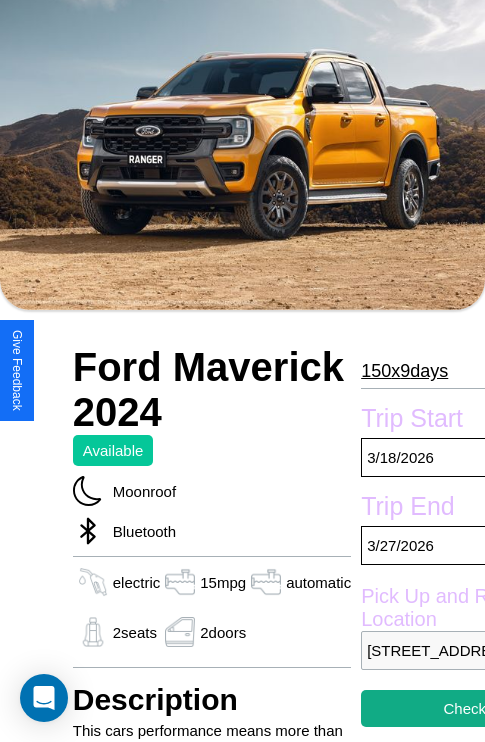 click on "150  x  9  days" at bounding box center [404, 371] 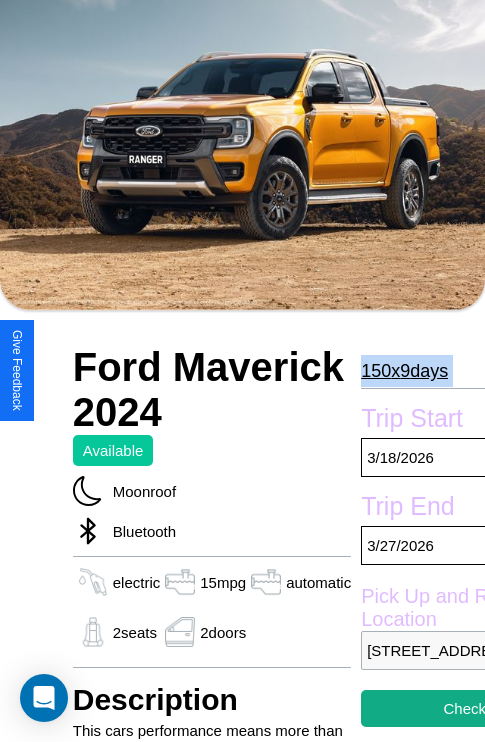 click on "150  x  9  days" at bounding box center [404, 371] 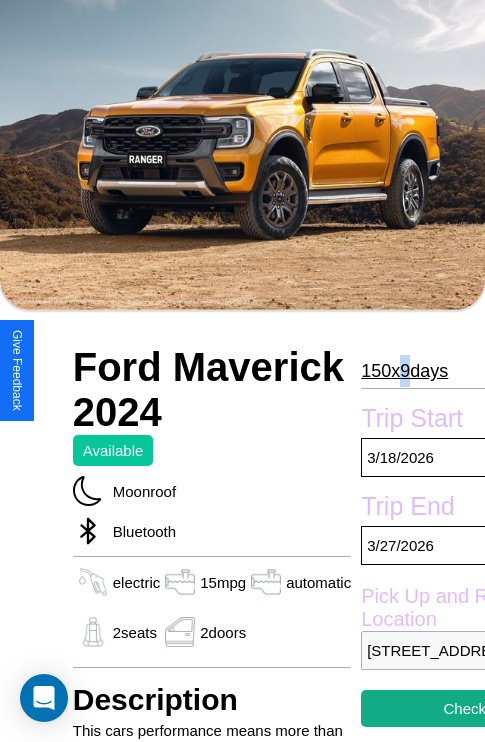 click on "150  x  9  days" at bounding box center [404, 371] 